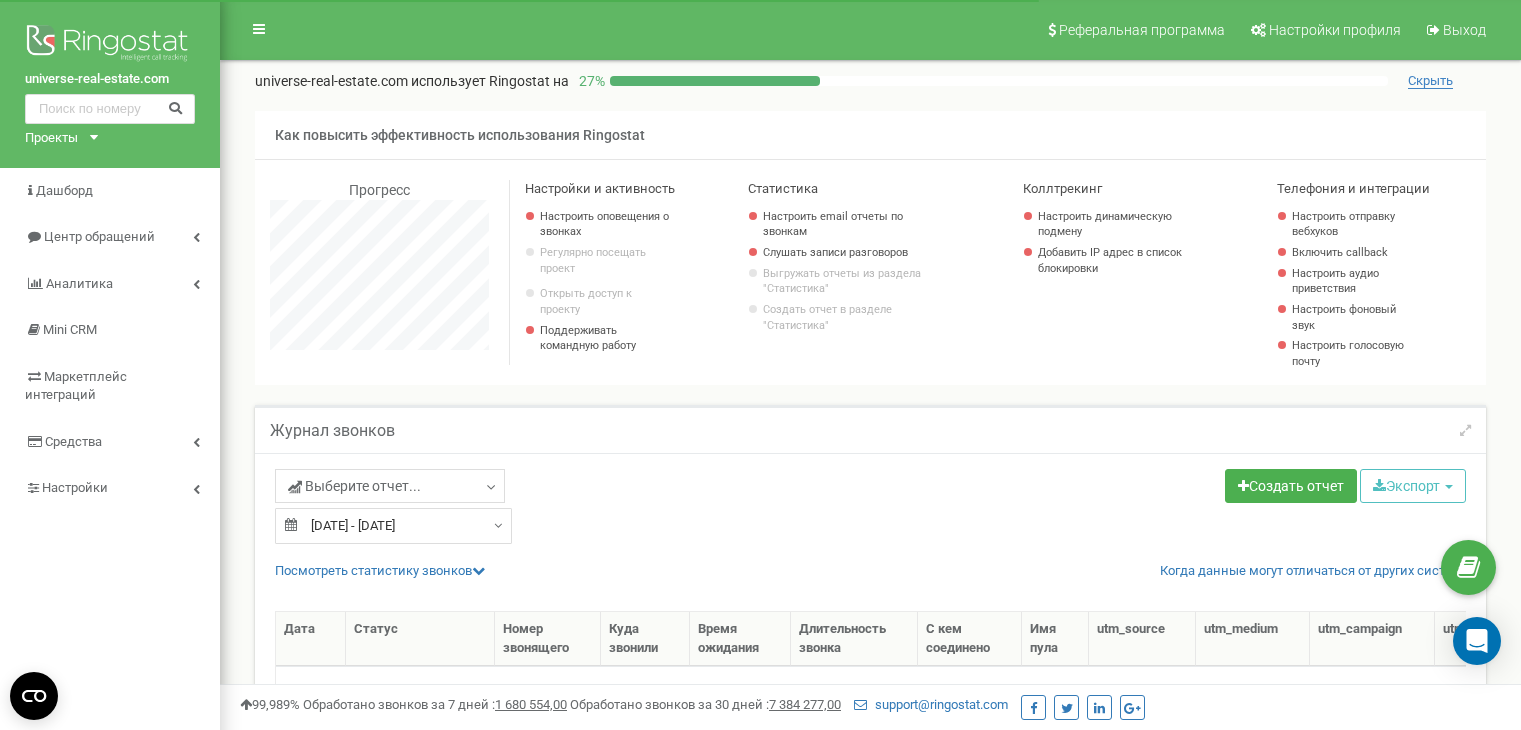 select on "50" 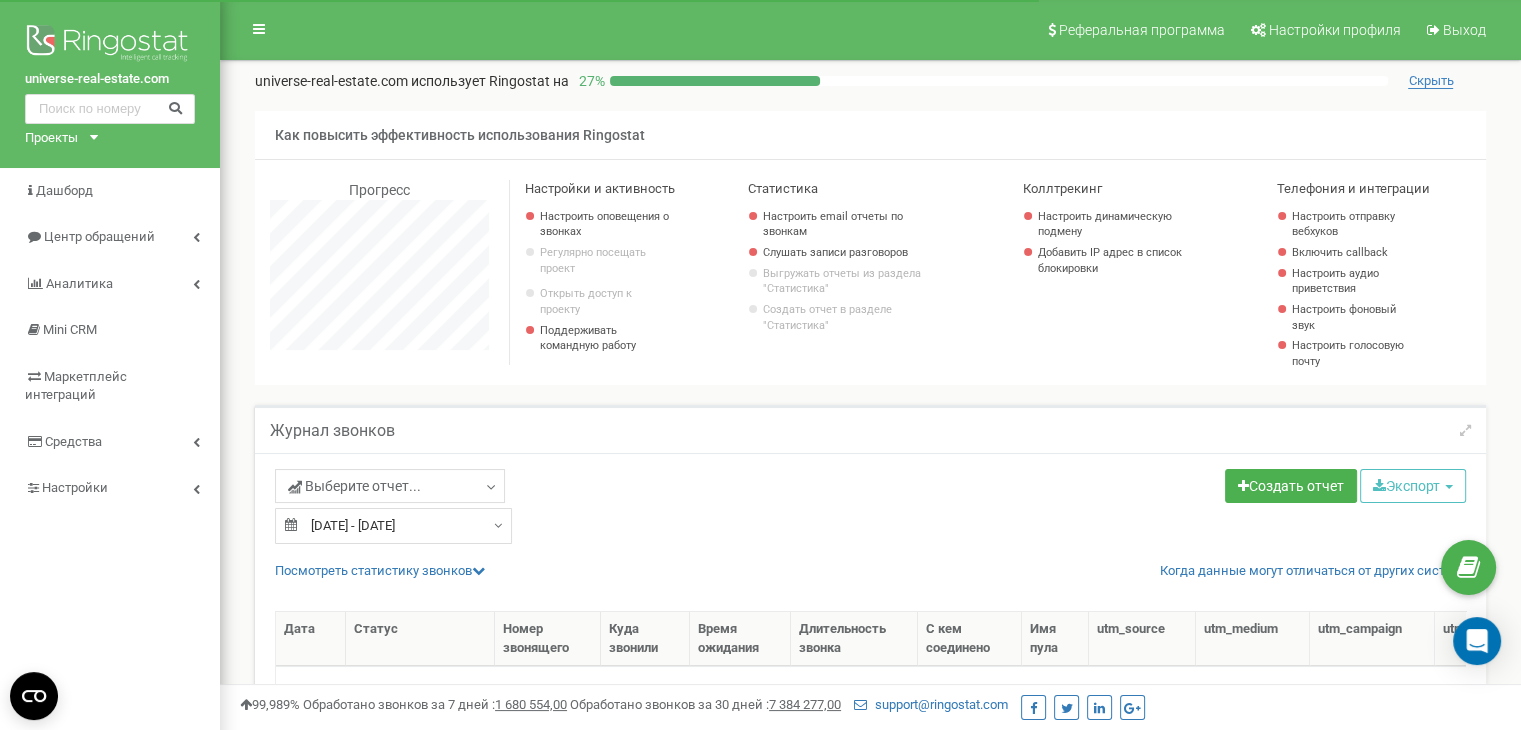 scroll, scrollTop: 0, scrollLeft: 0, axis: both 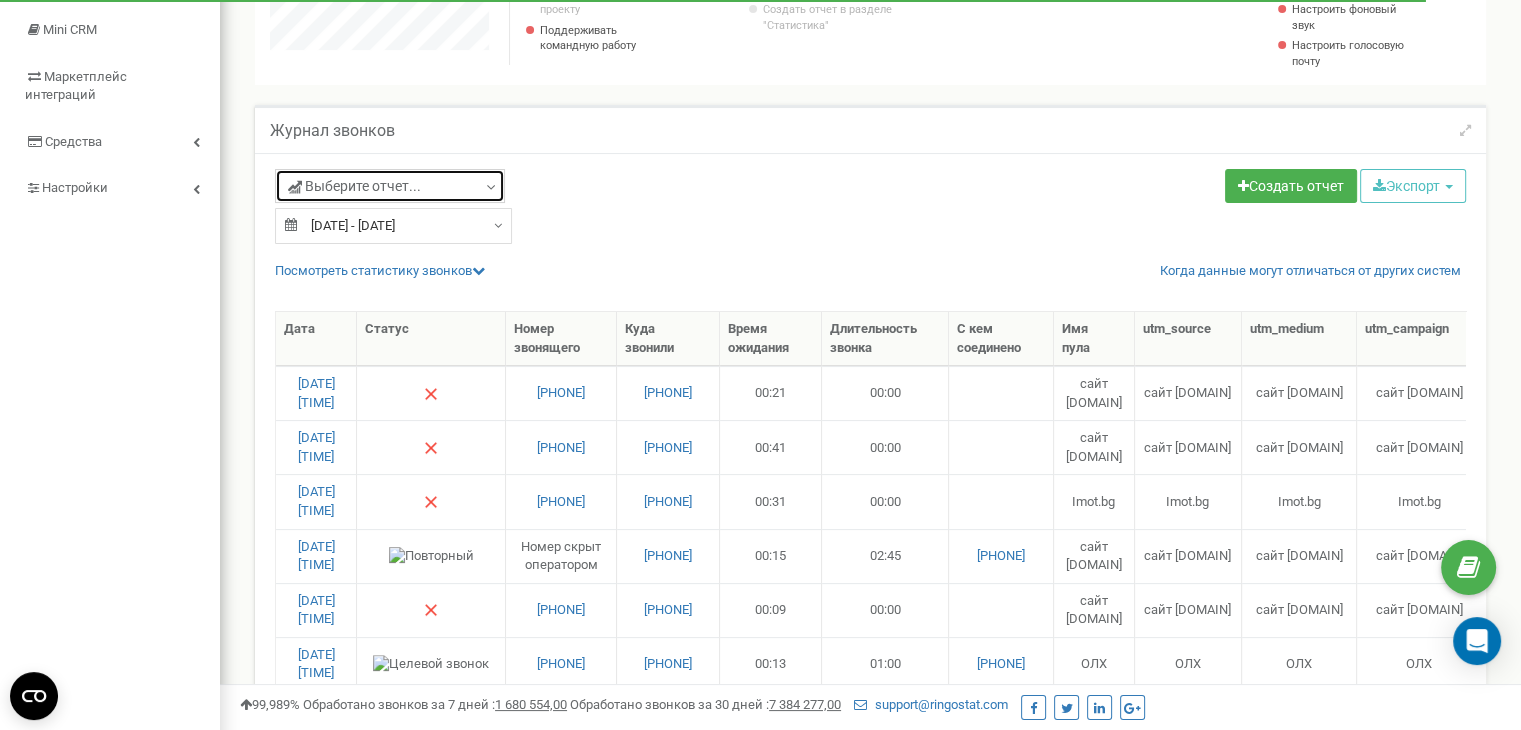 click on "Выберите отчет..." at bounding box center (390, 186) 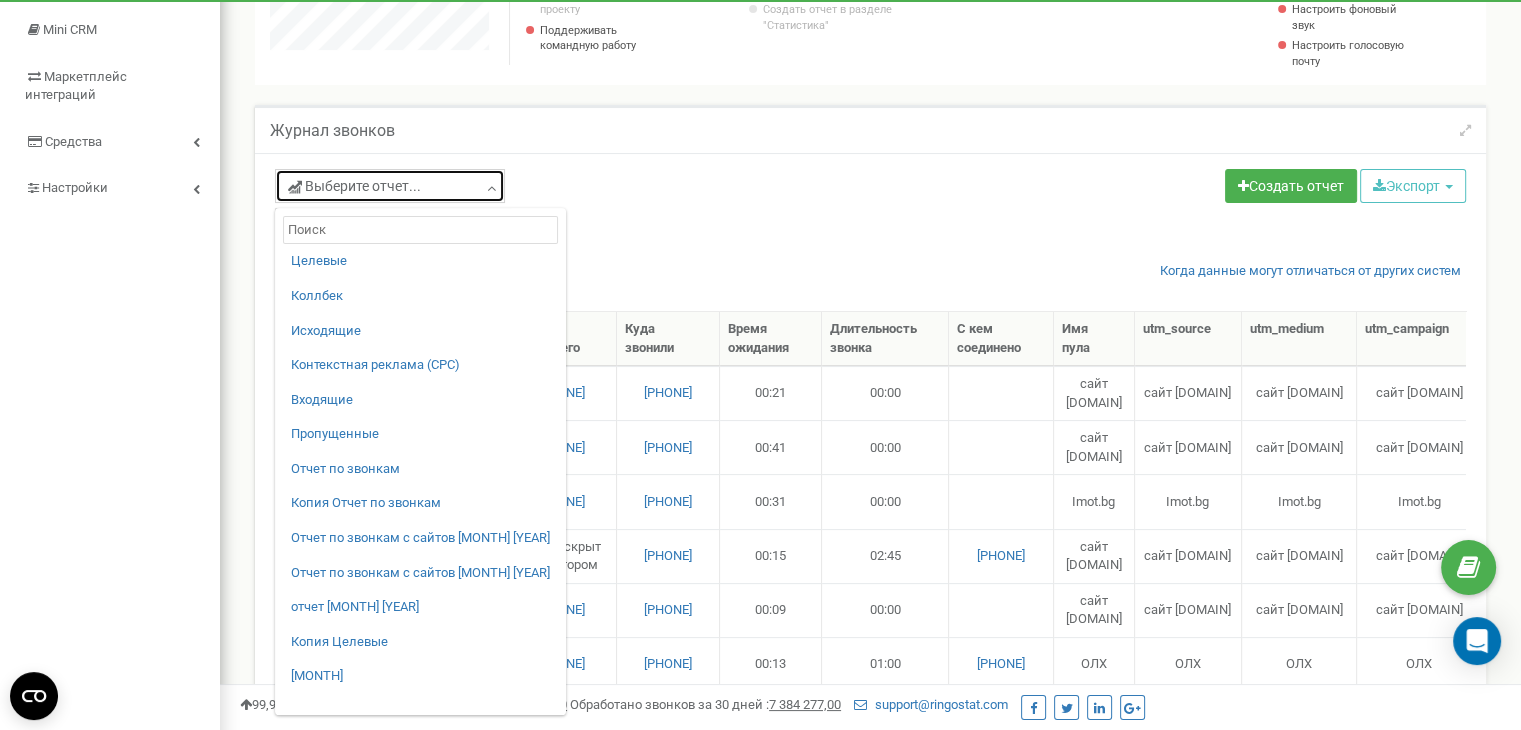 click at bounding box center (491, 188) 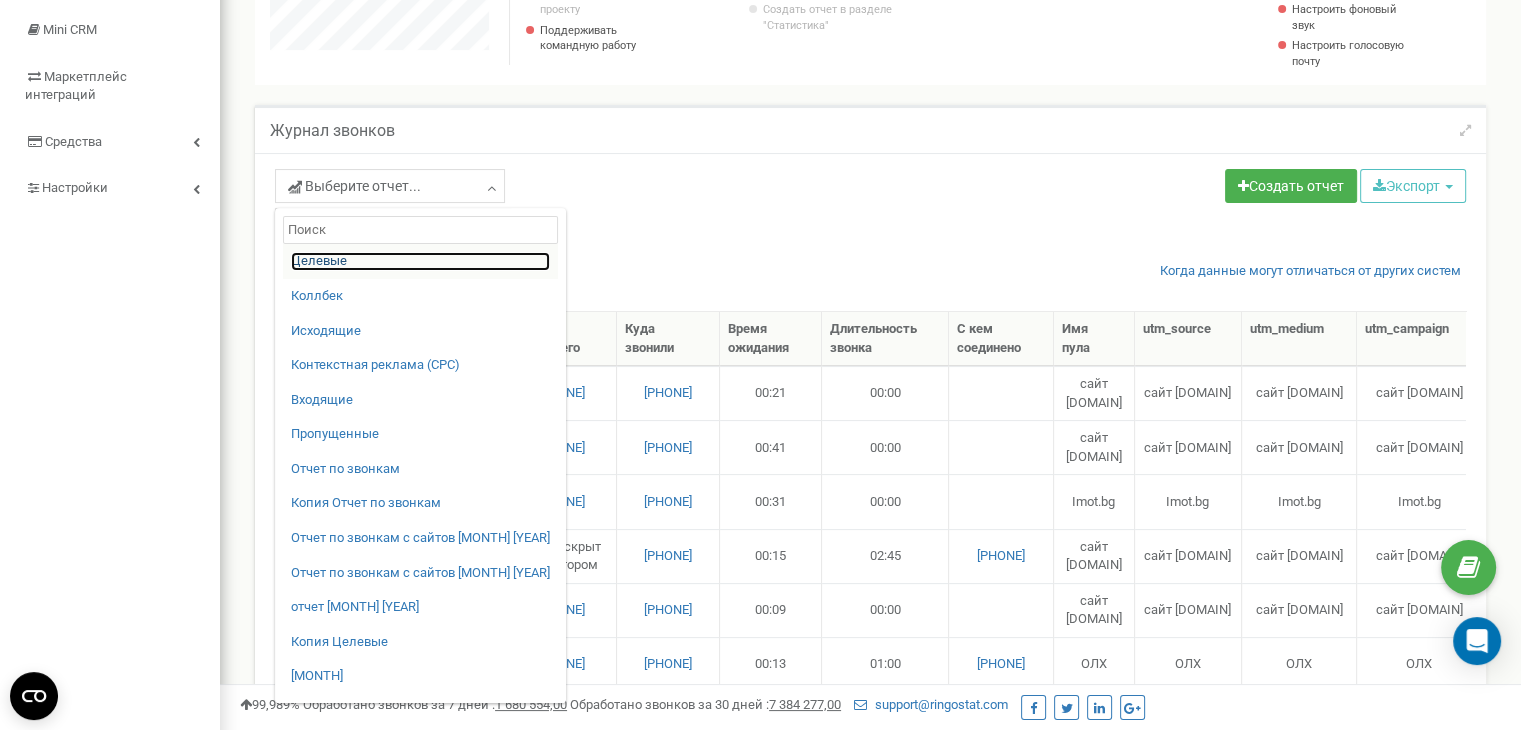 click on "Целевые" at bounding box center [420, 261] 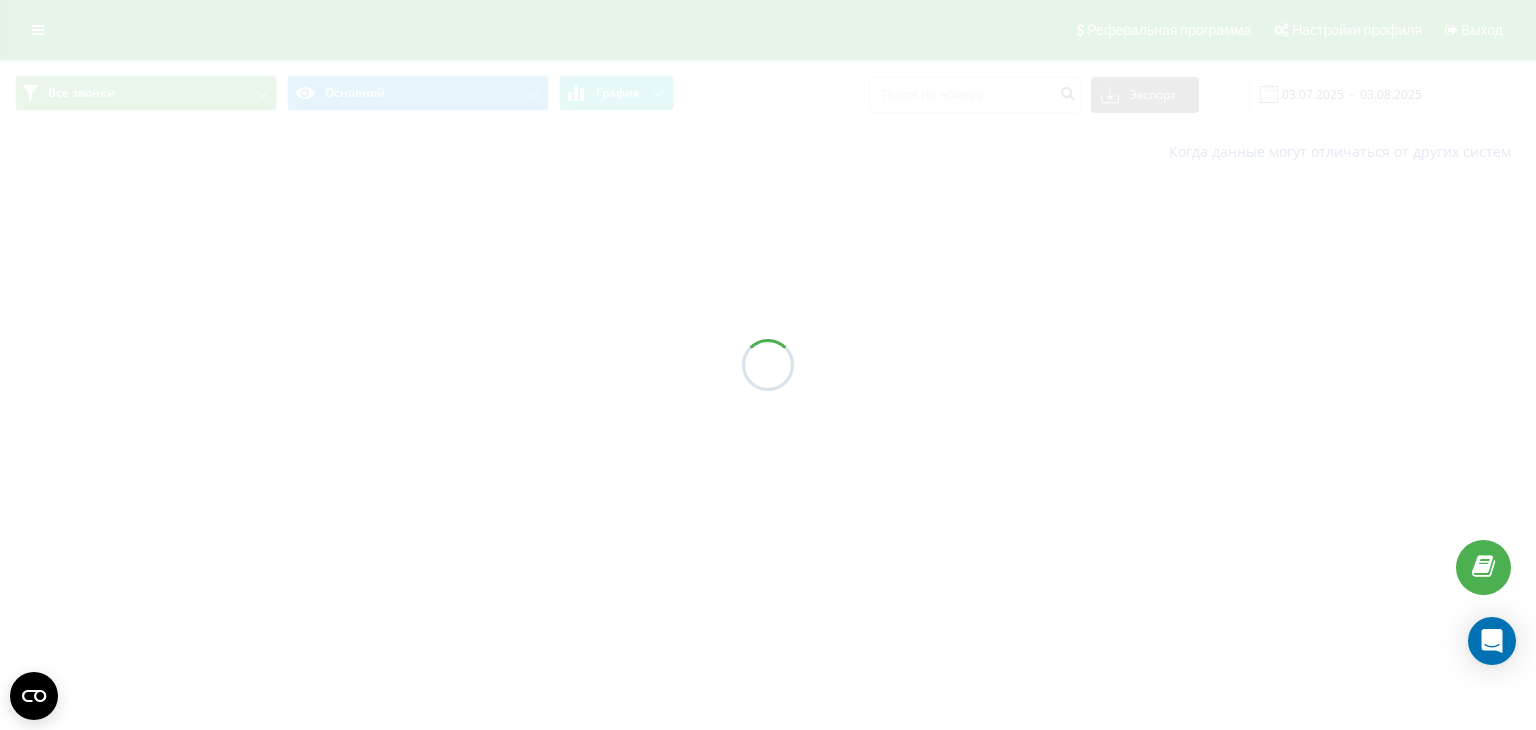 scroll, scrollTop: 0, scrollLeft: 0, axis: both 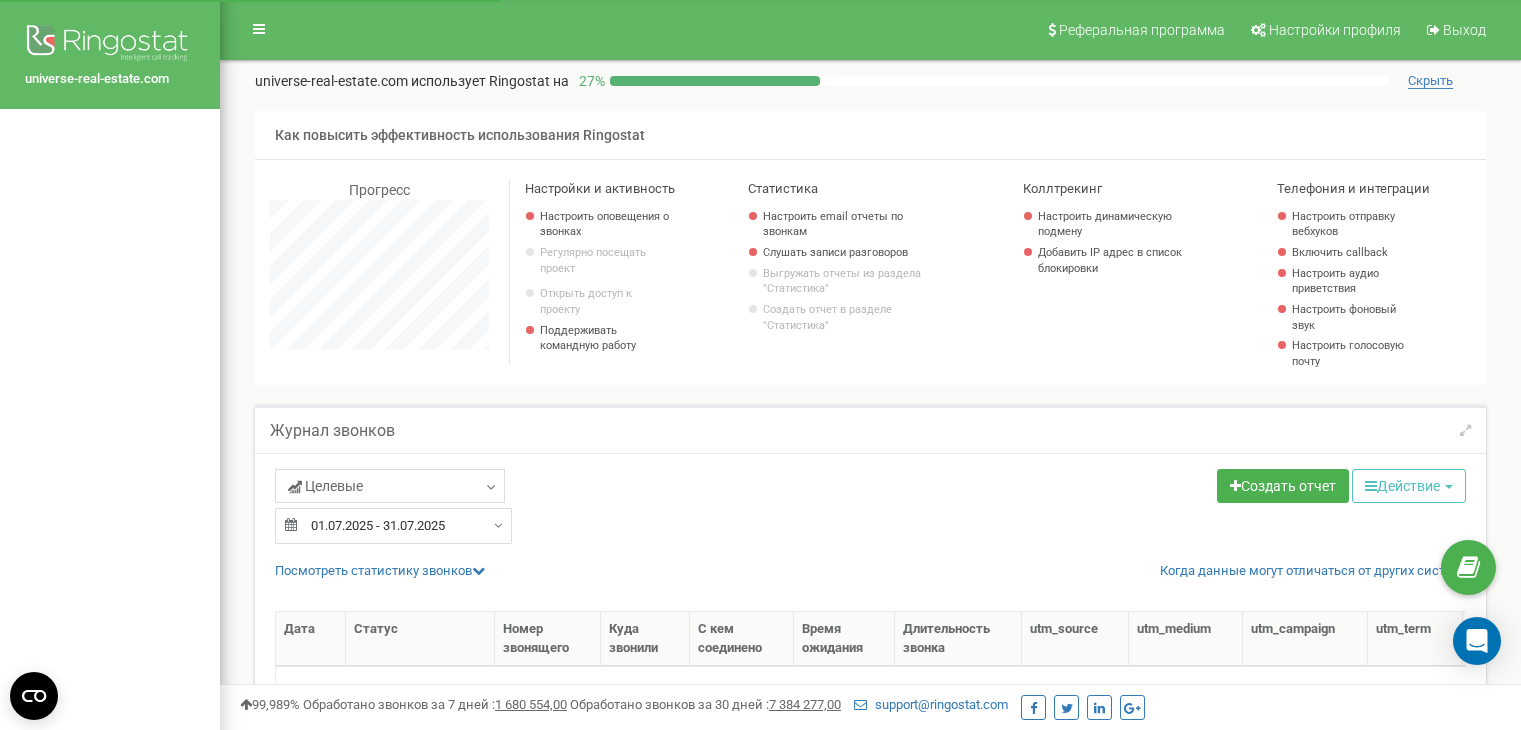 select on "50" 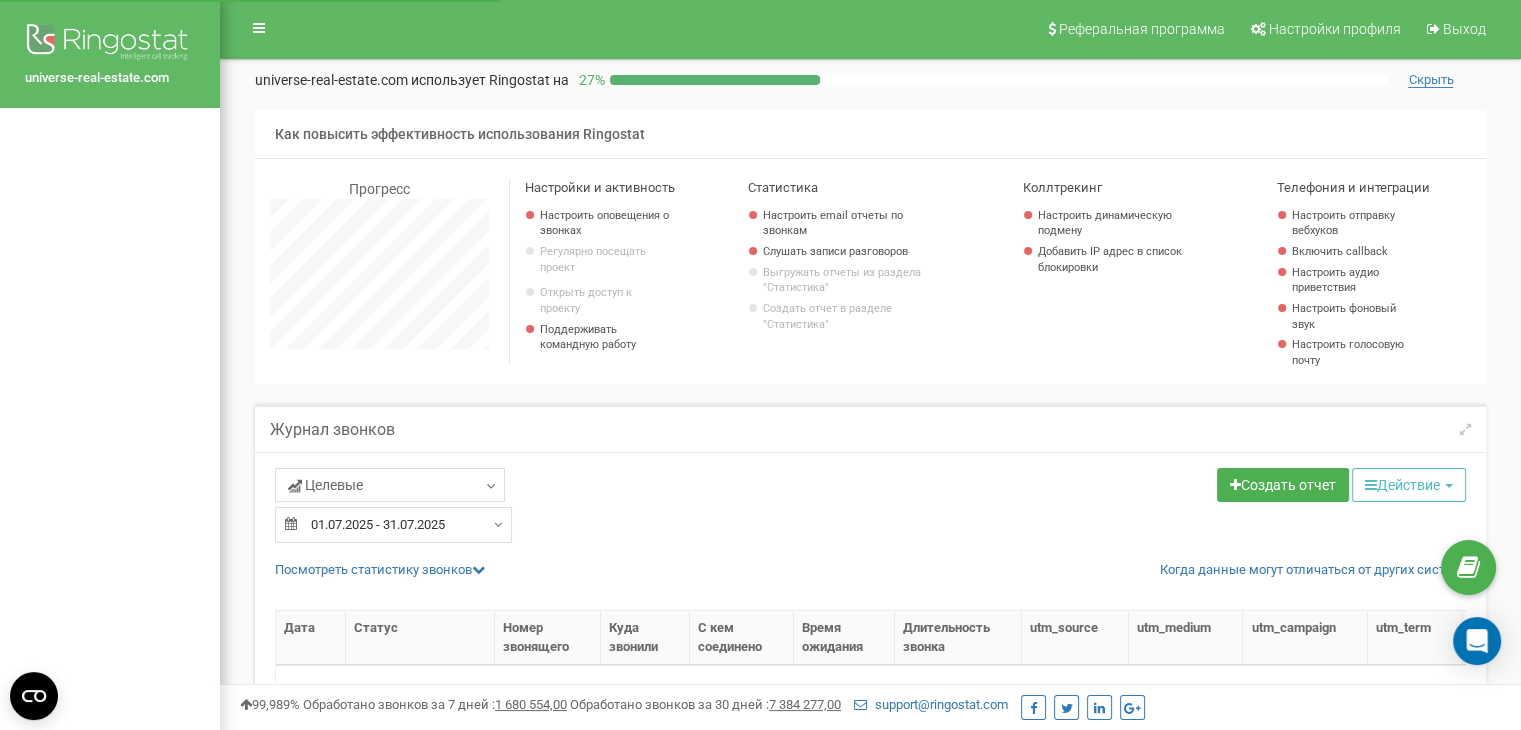 scroll, scrollTop: 0, scrollLeft: 0, axis: both 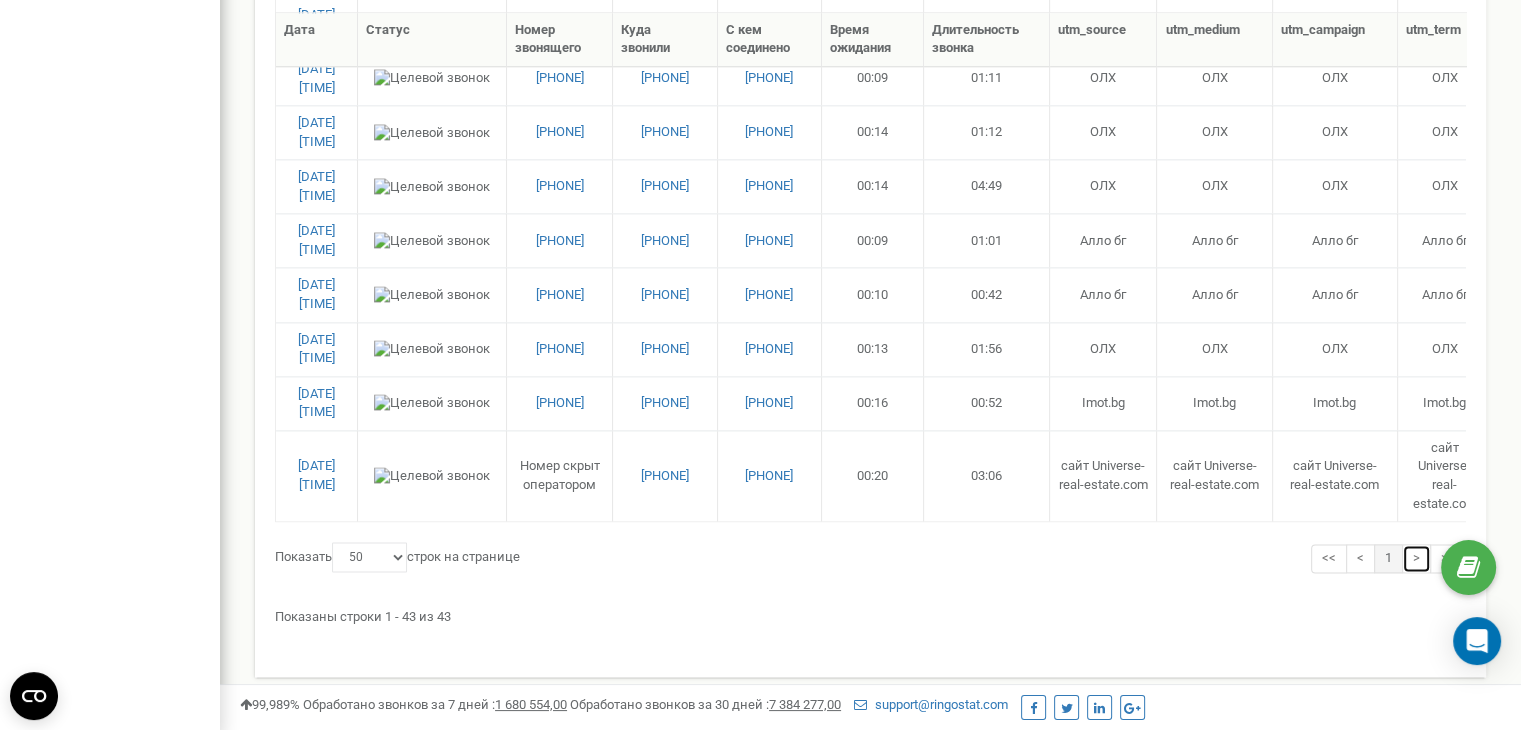click on ">" at bounding box center (1416, 558) 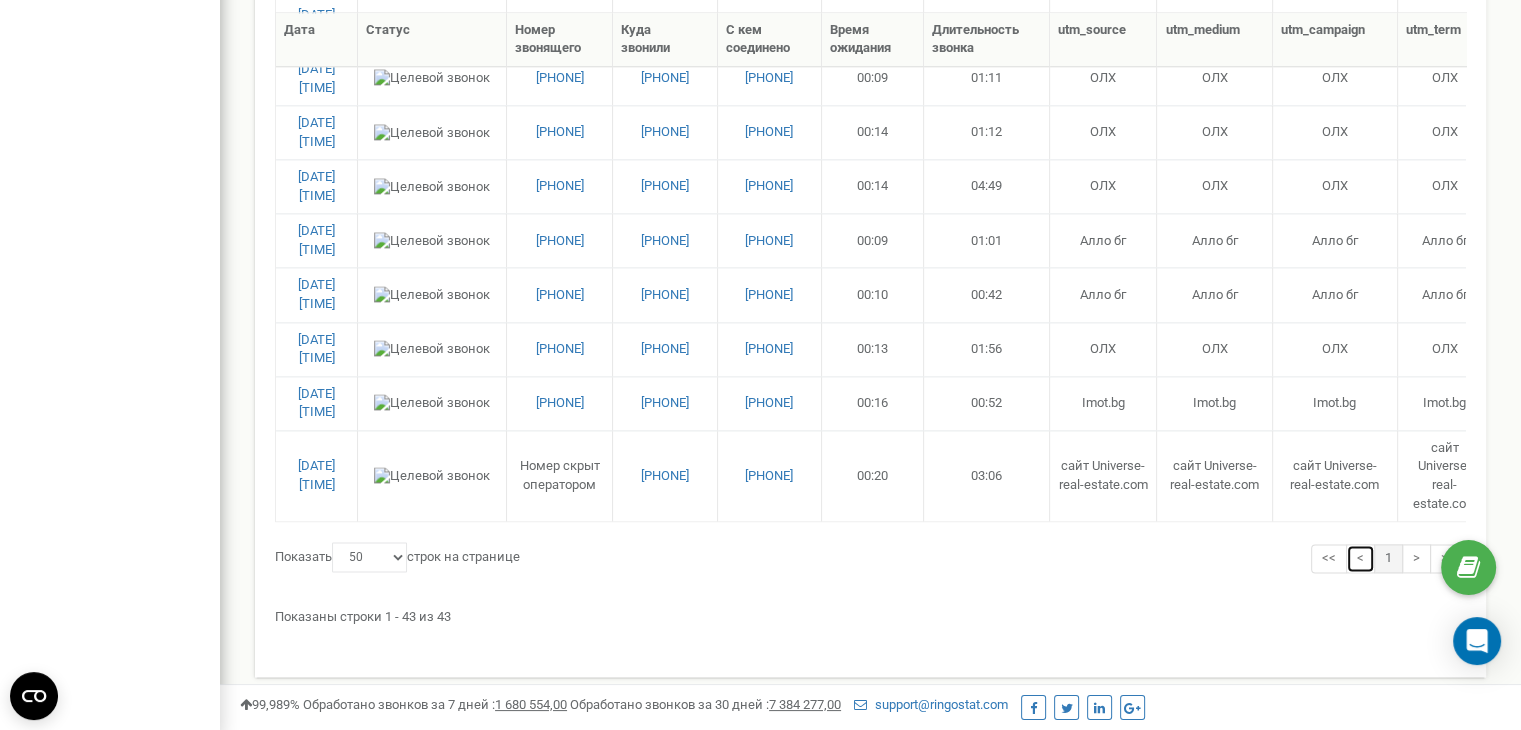 click on "<" at bounding box center [1360, 558] 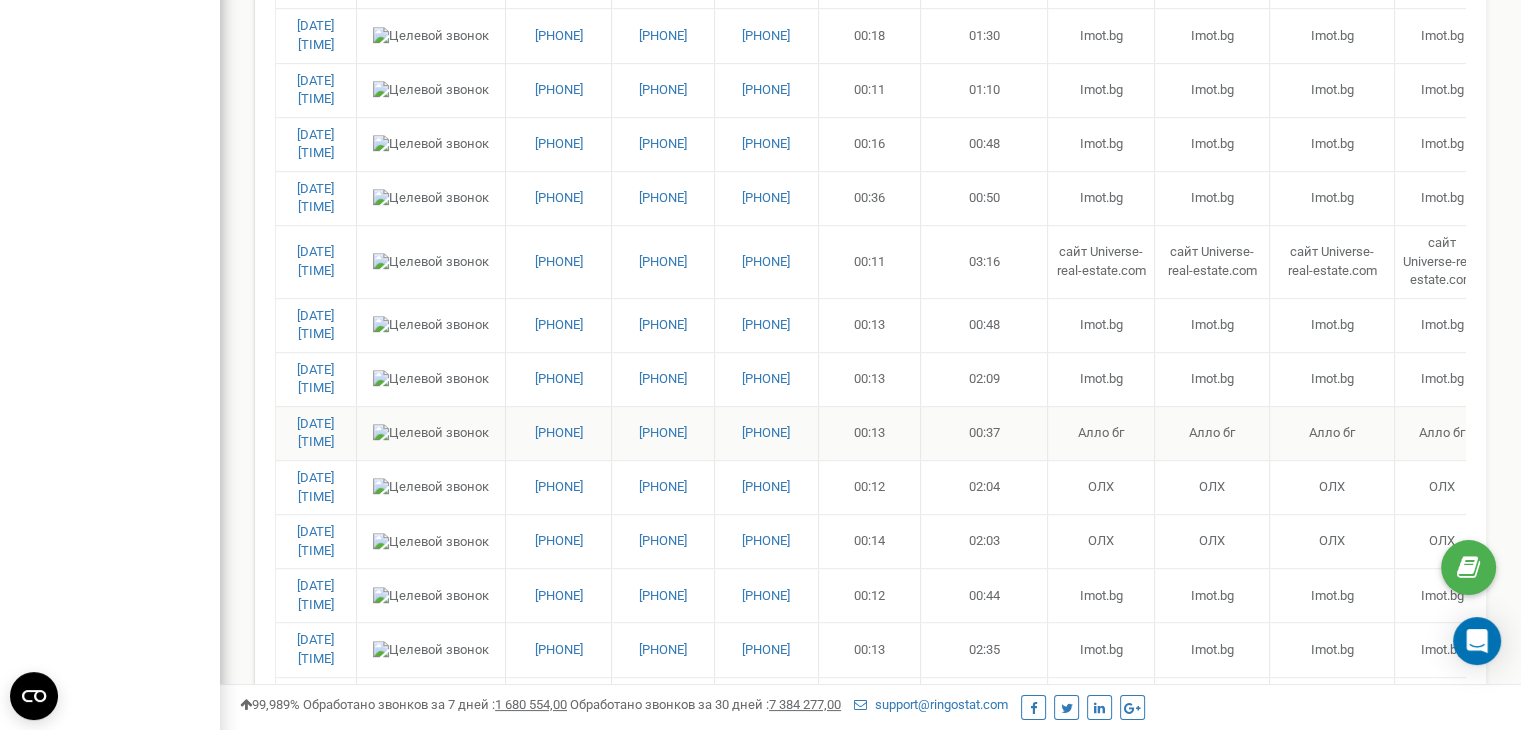 scroll, scrollTop: 501, scrollLeft: 0, axis: vertical 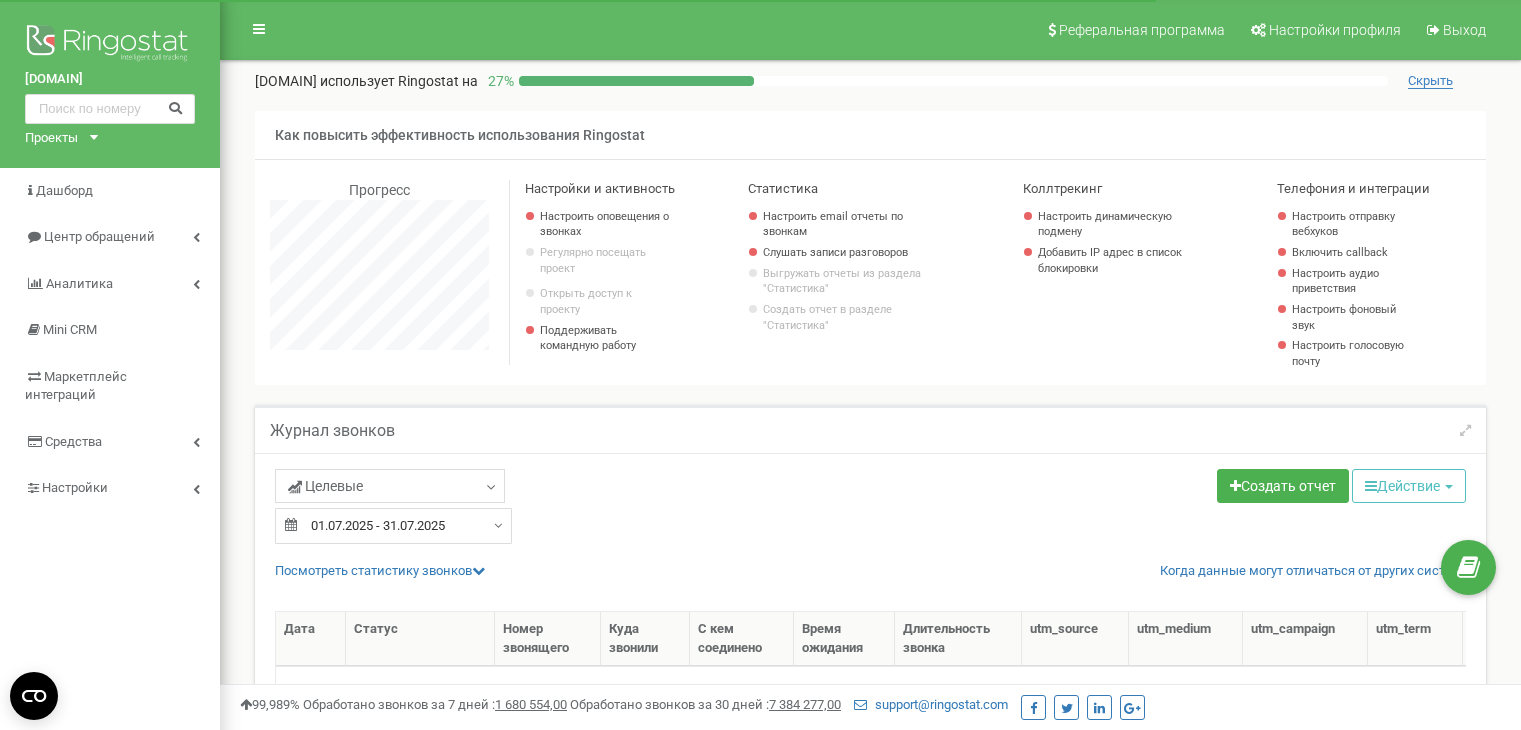 select on "50" 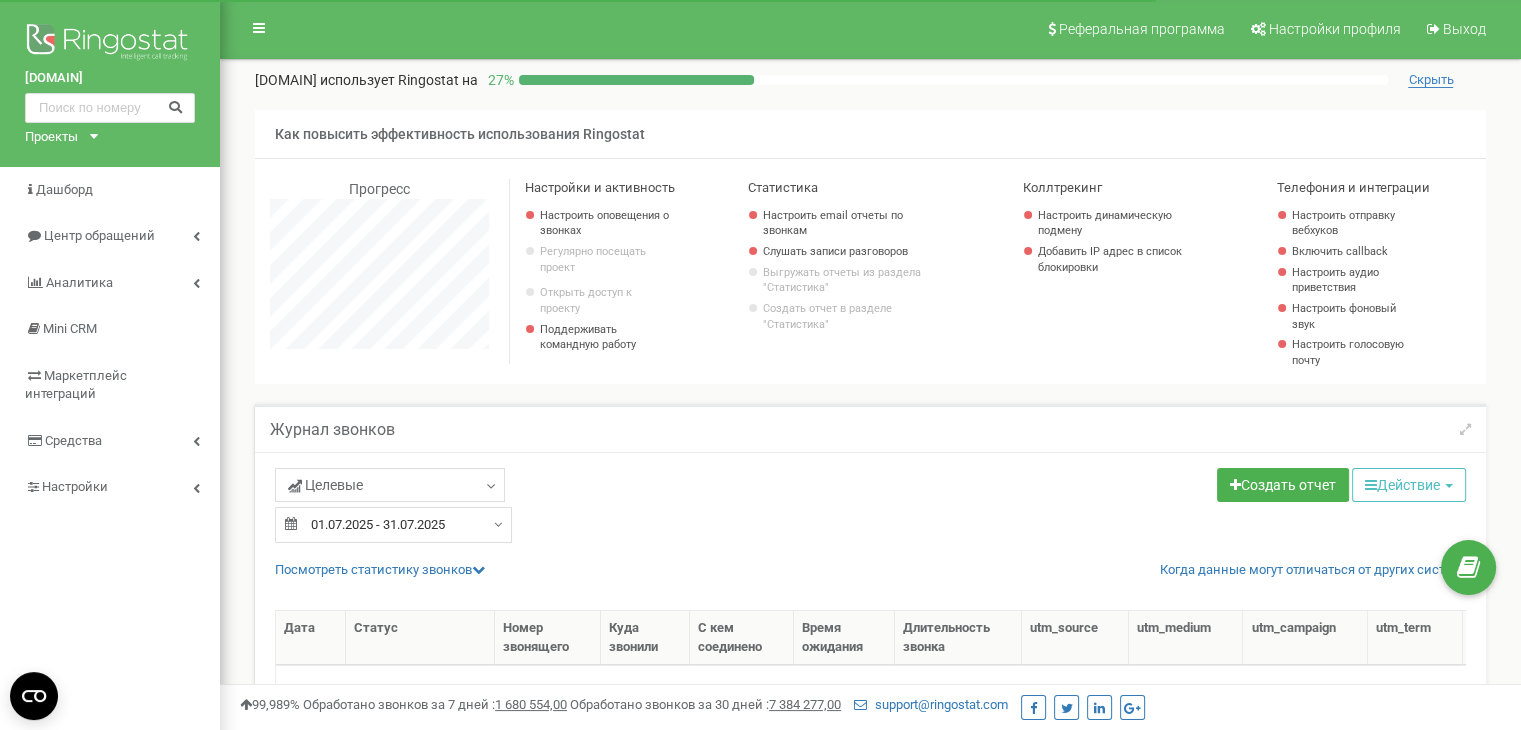 scroll, scrollTop: 0, scrollLeft: 0, axis: both 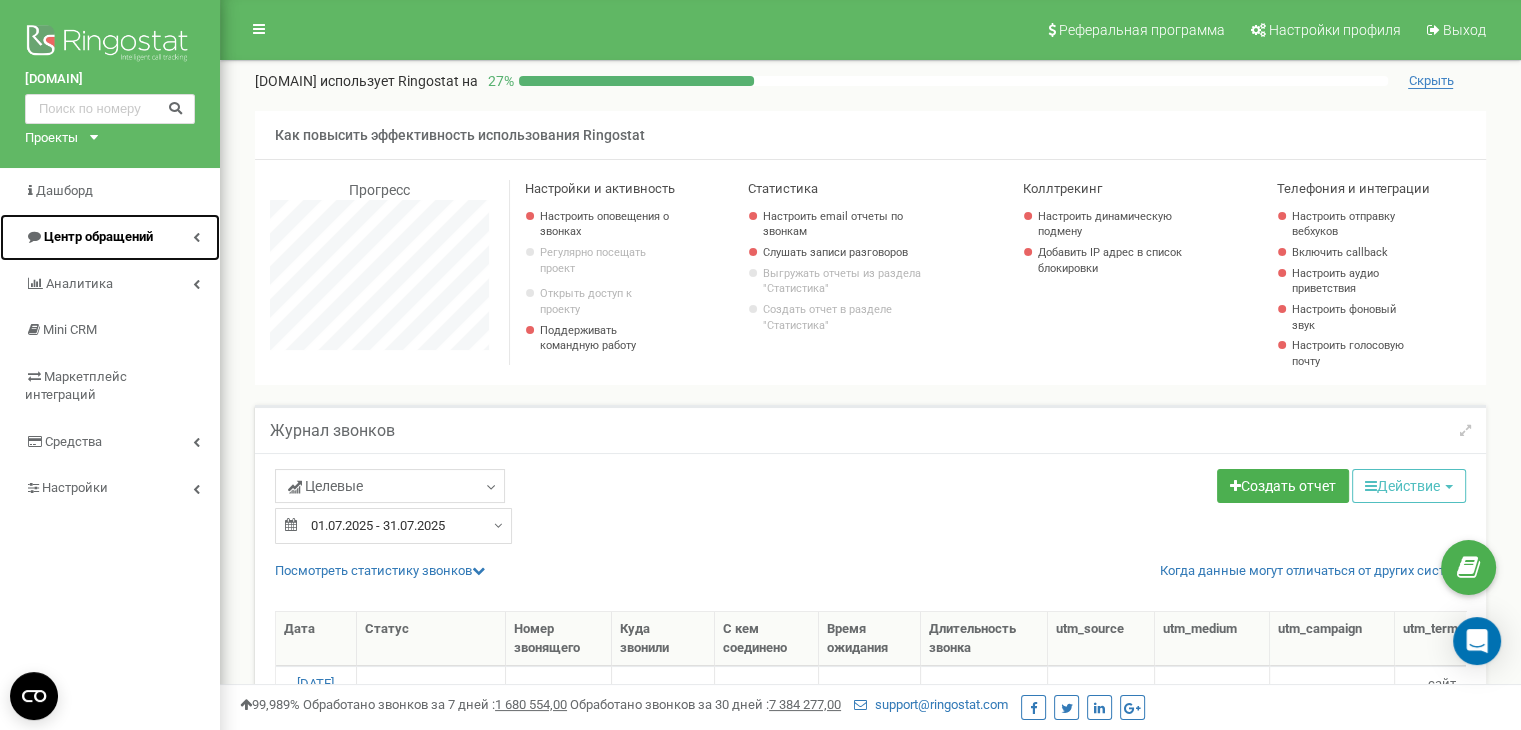click at bounding box center [196, 237] 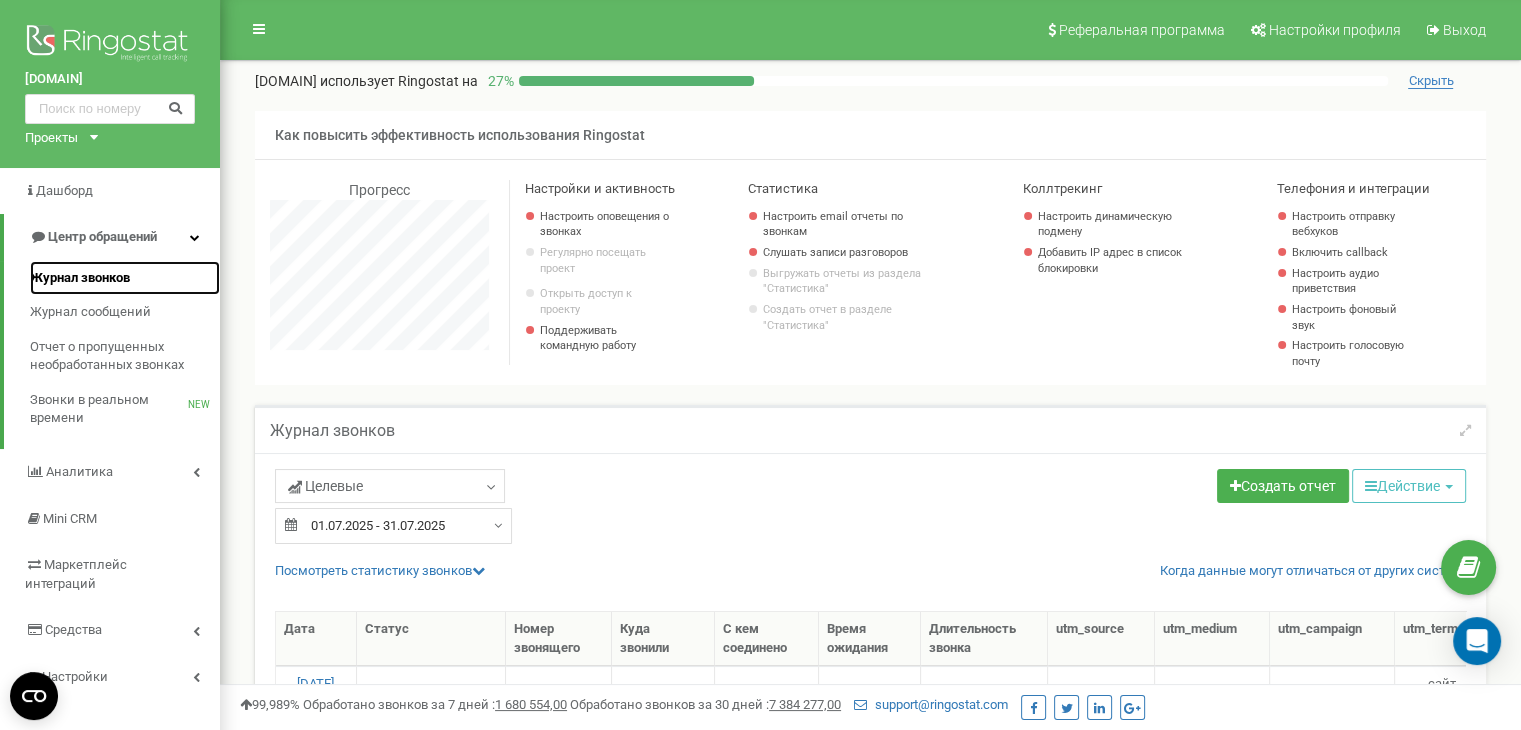 click on "Журнал звонков" at bounding box center (80, 278) 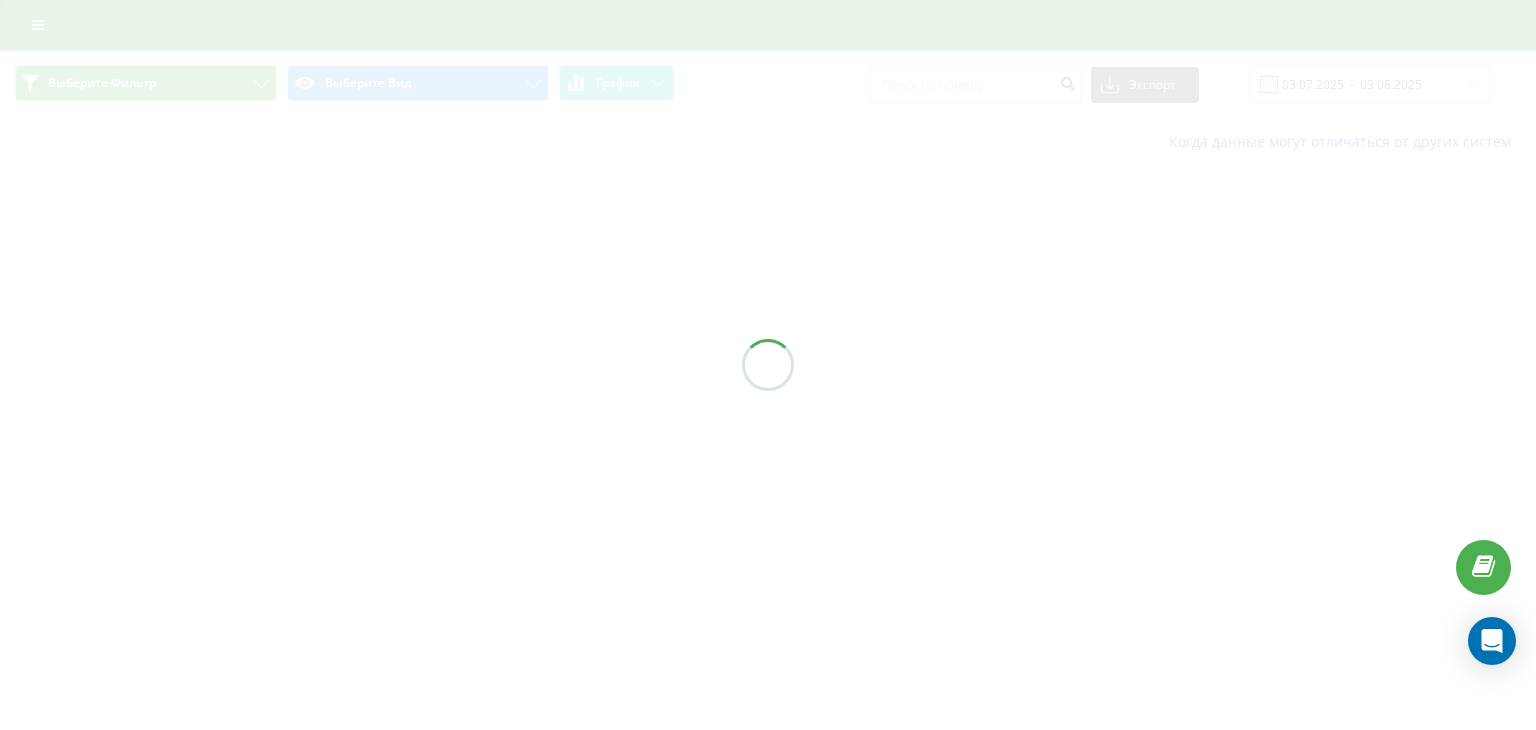 scroll, scrollTop: 0, scrollLeft: 0, axis: both 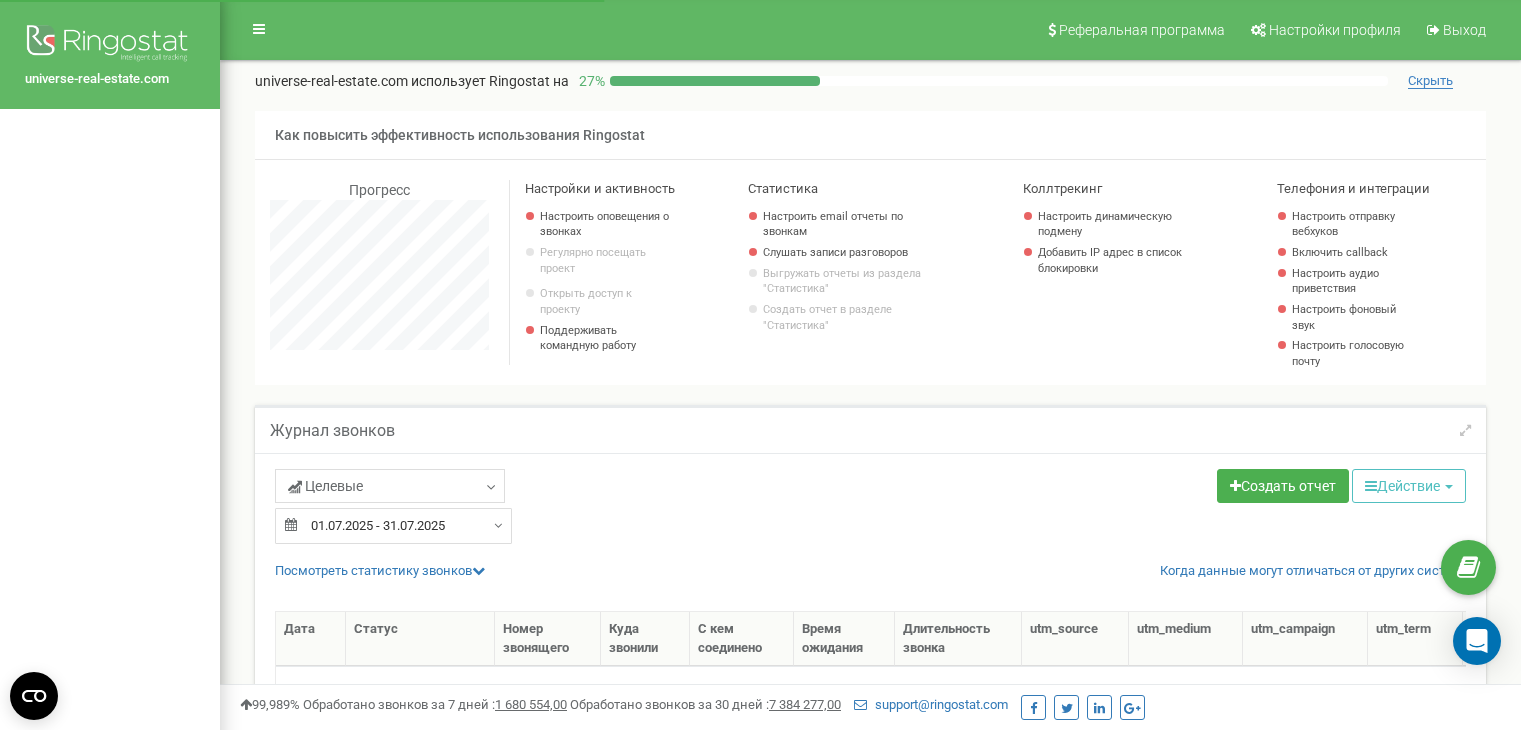 select on "50" 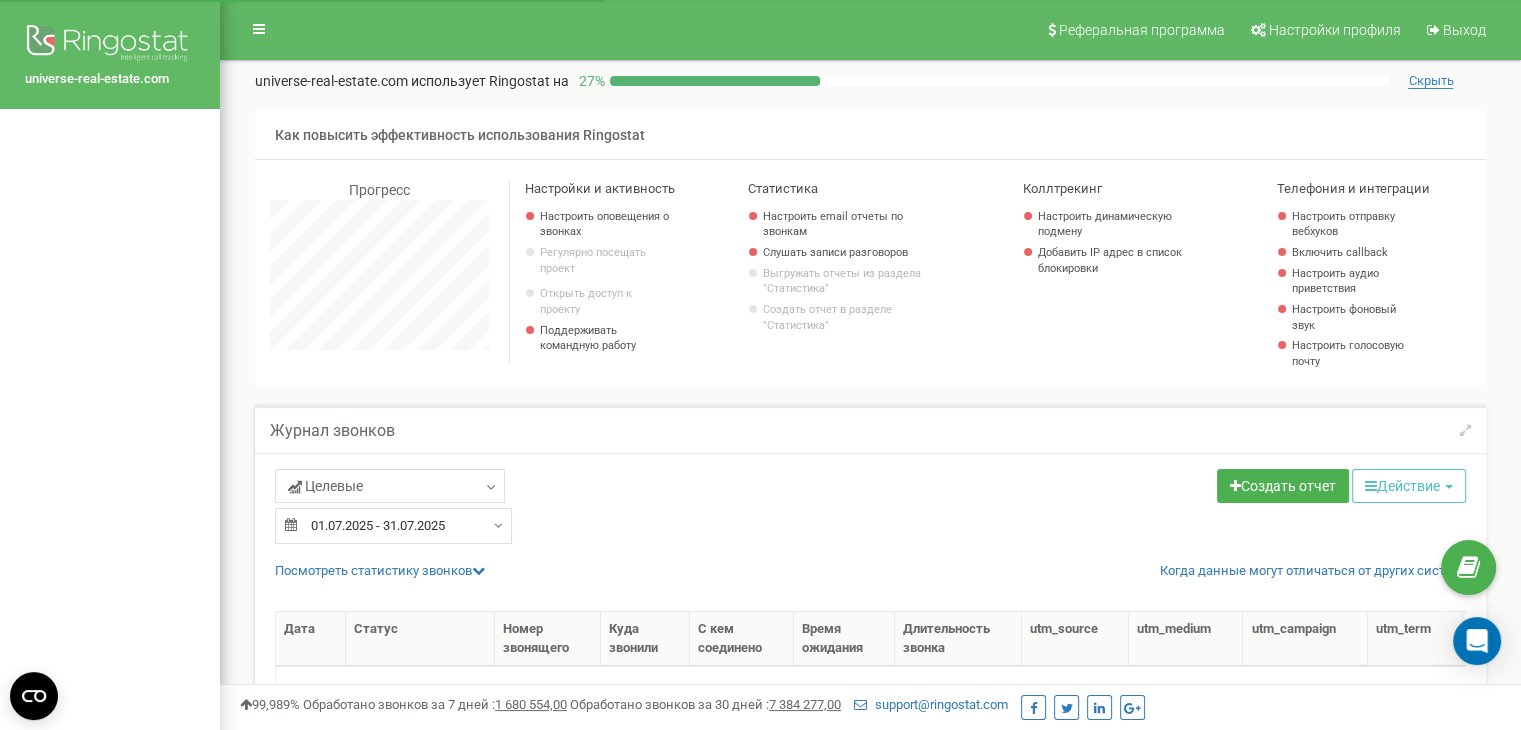 scroll, scrollTop: 0, scrollLeft: 0, axis: both 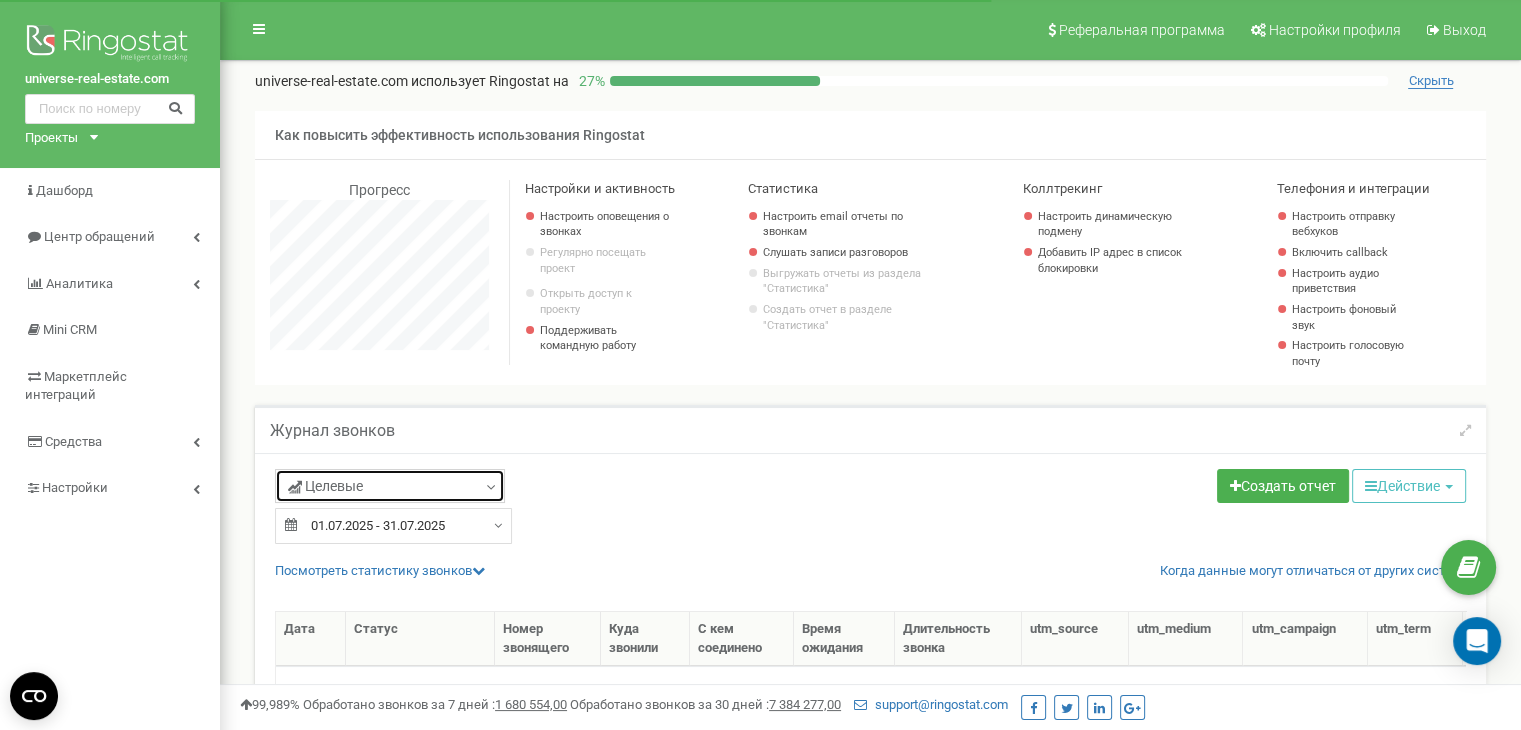 click at bounding box center (491, 488) 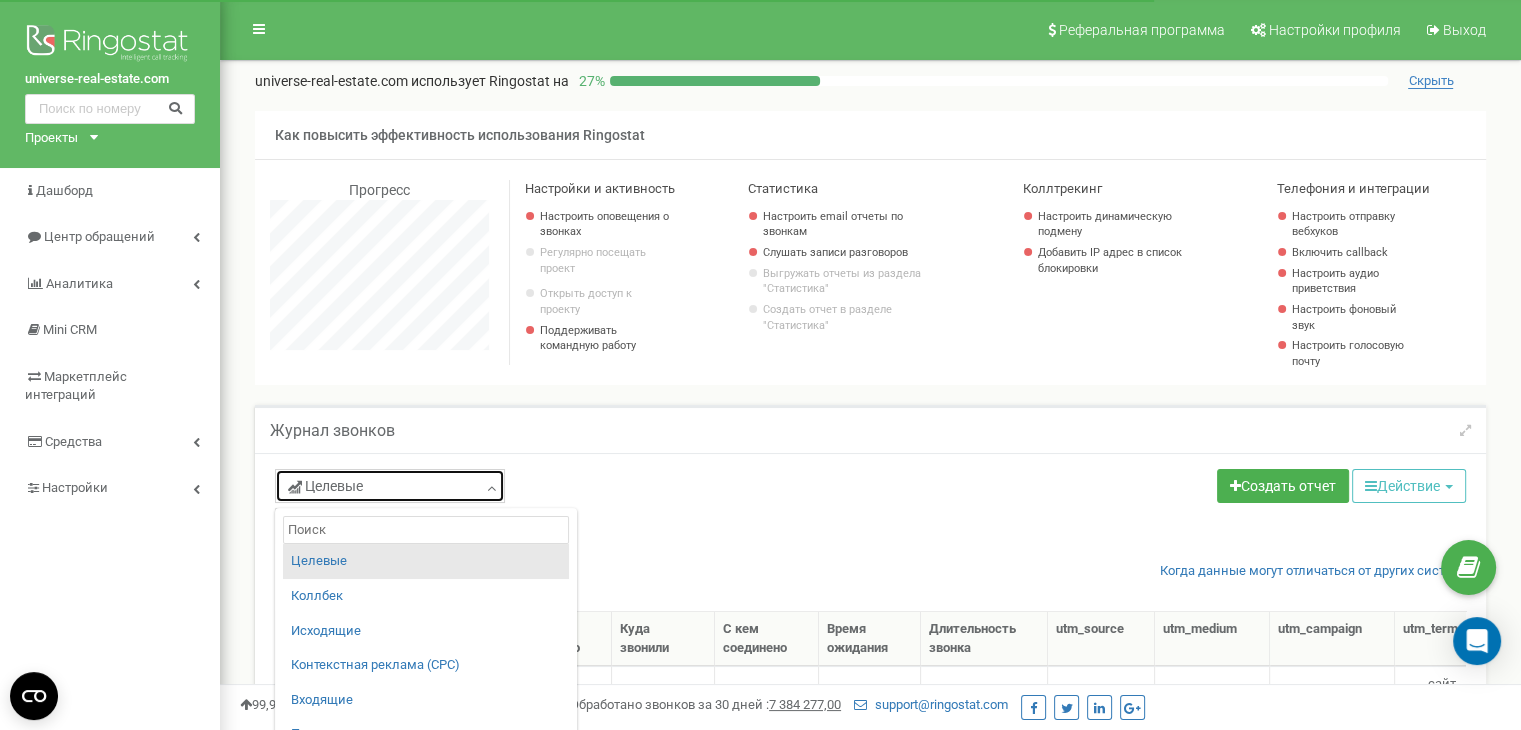 scroll, scrollTop: 996648, scrollLeft: 998699, axis: both 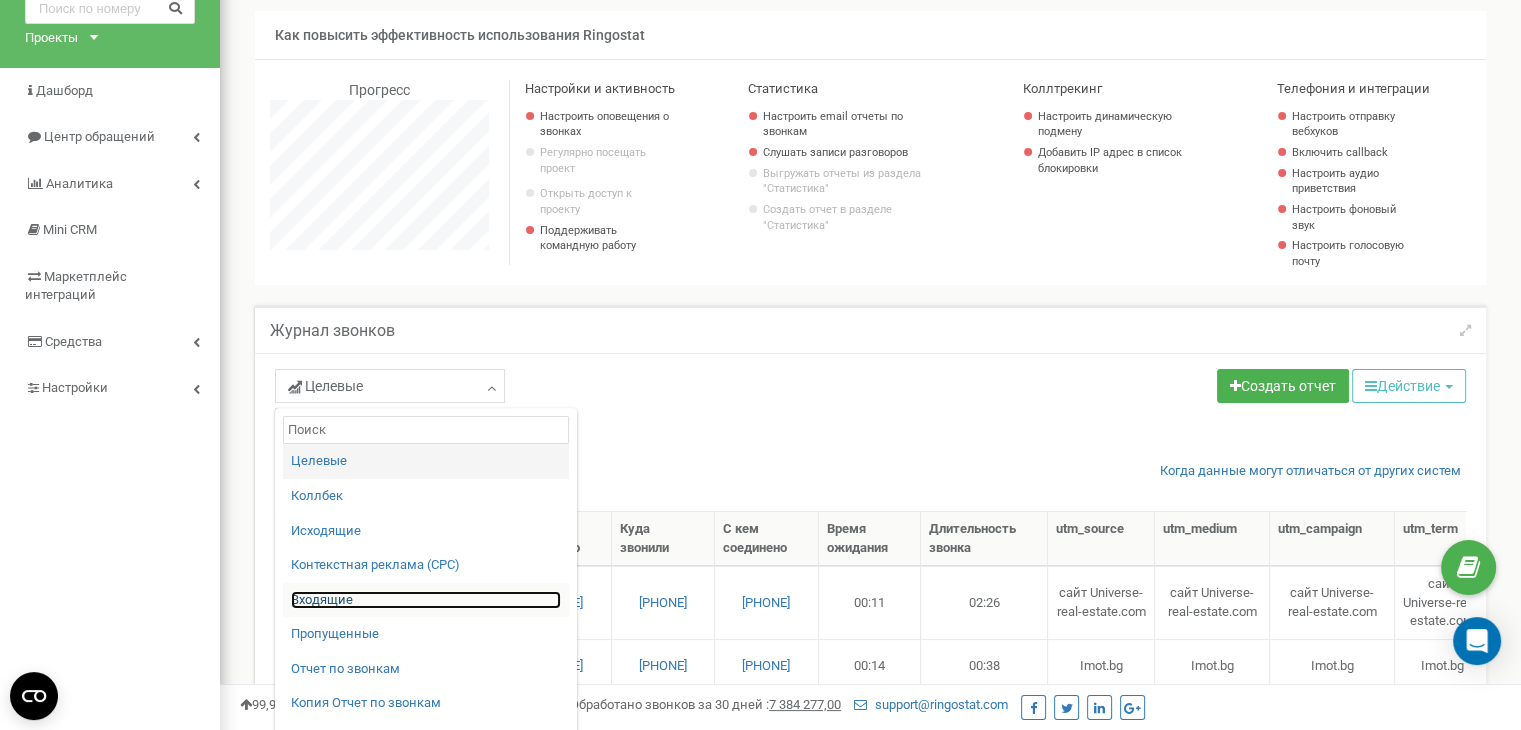 click on "Входящие" at bounding box center [426, 600] 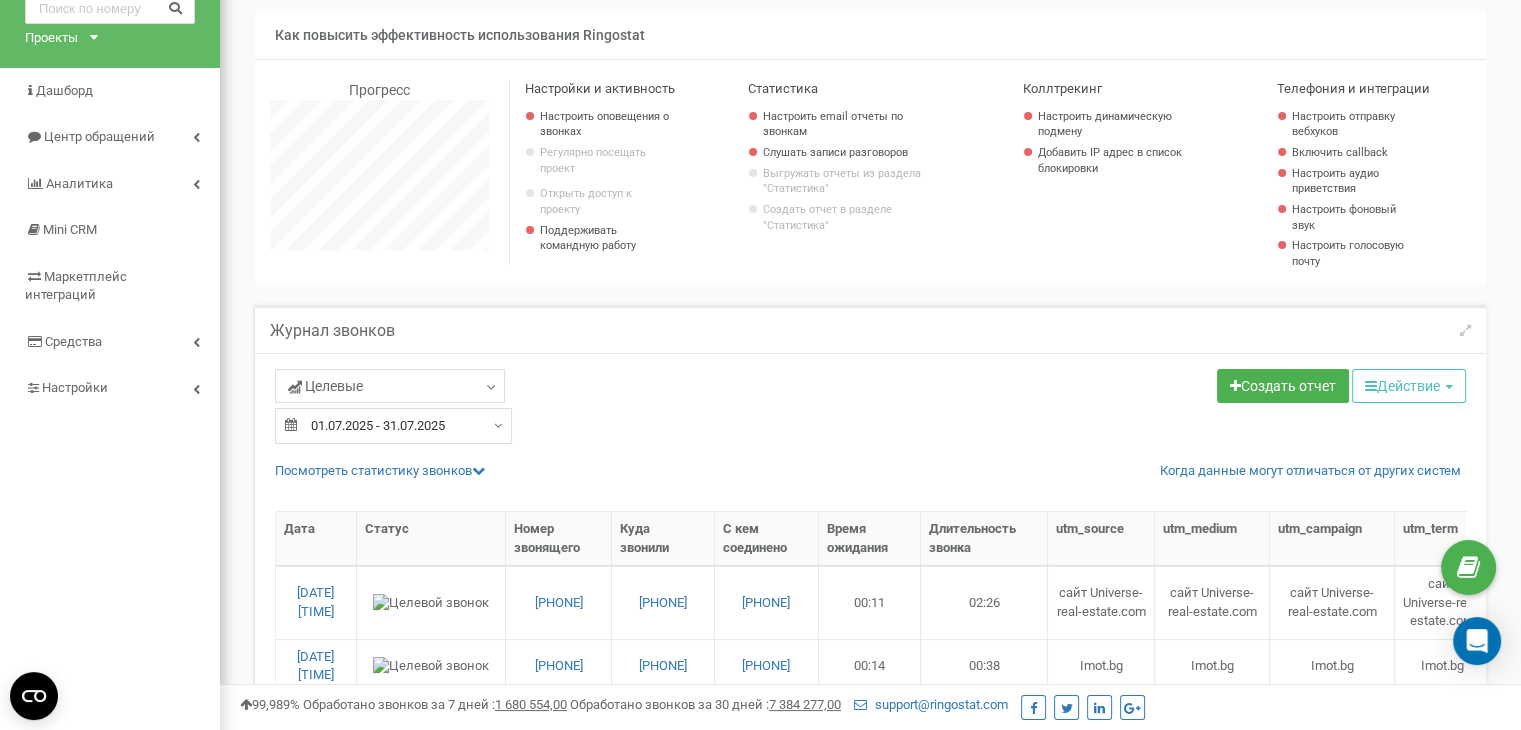 scroll, scrollTop: 200, scrollLeft: 0, axis: vertical 